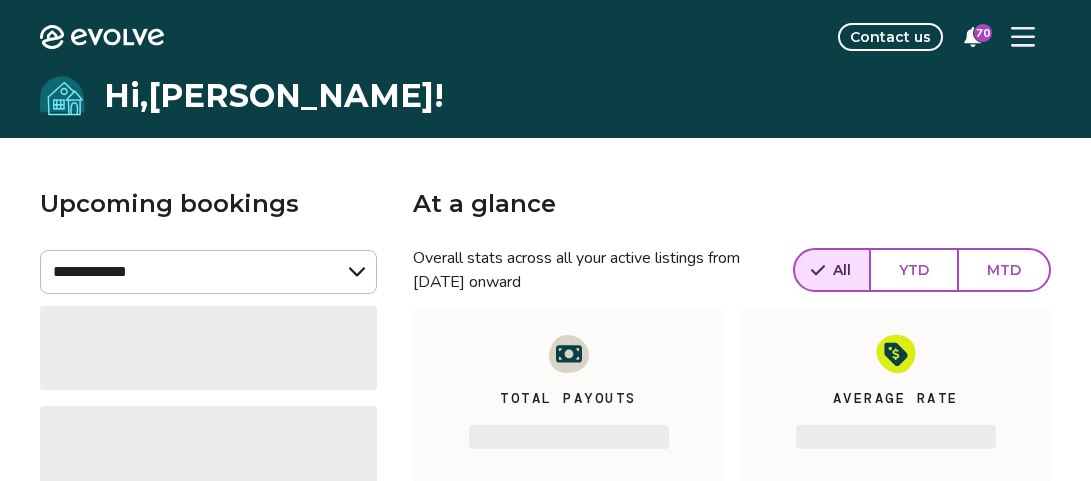 scroll, scrollTop: 0, scrollLeft: 0, axis: both 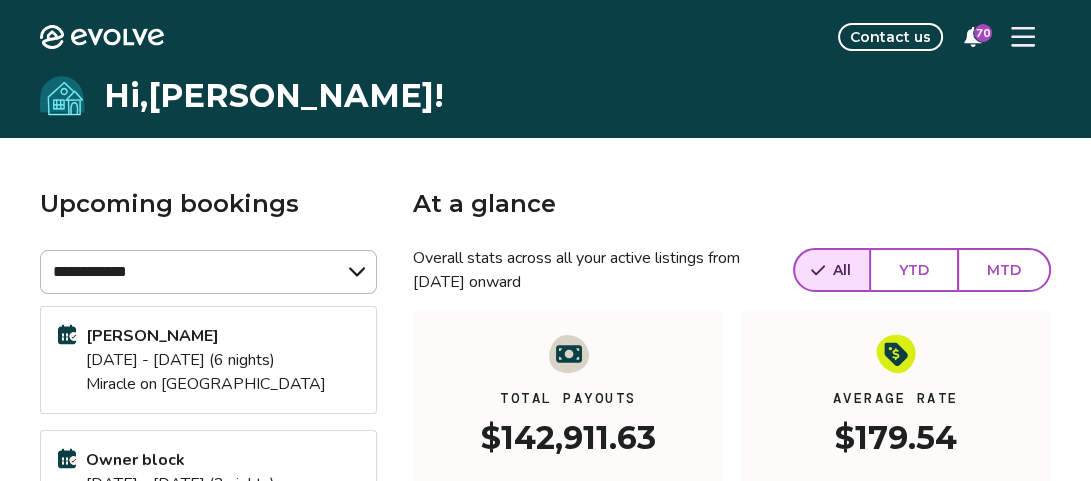 click 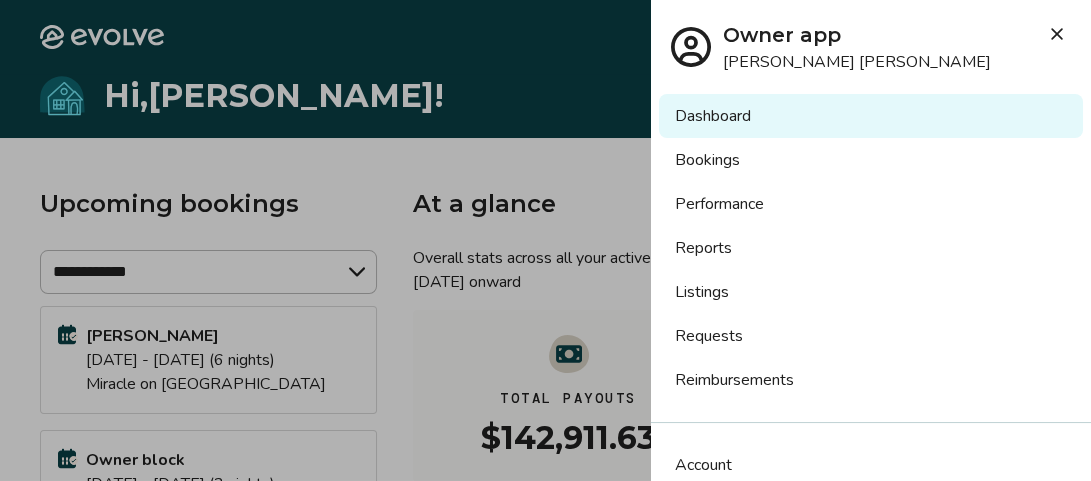 click on "Bookings" at bounding box center (871, 160) 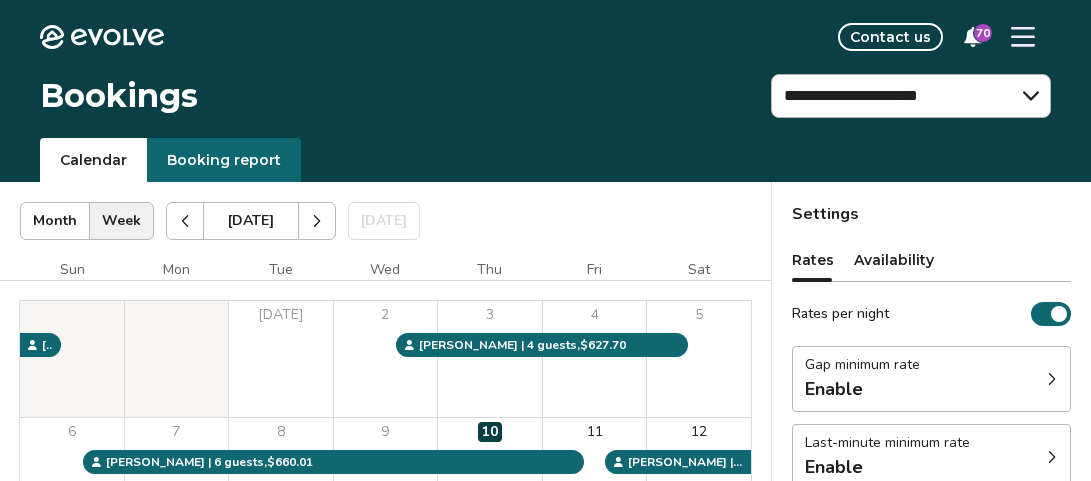 scroll, scrollTop: 0, scrollLeft: 0, axis: both 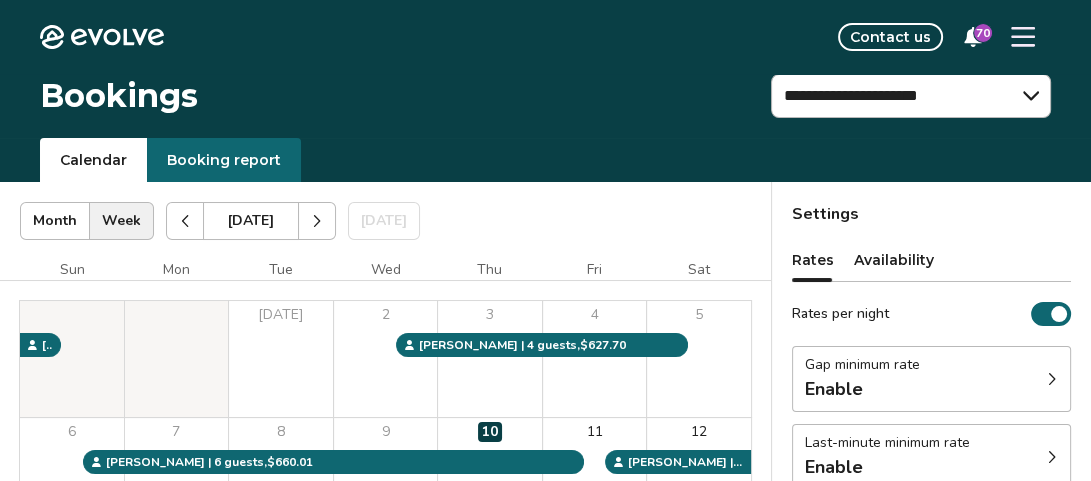 click on "**********" at bounding box center [911, 96] 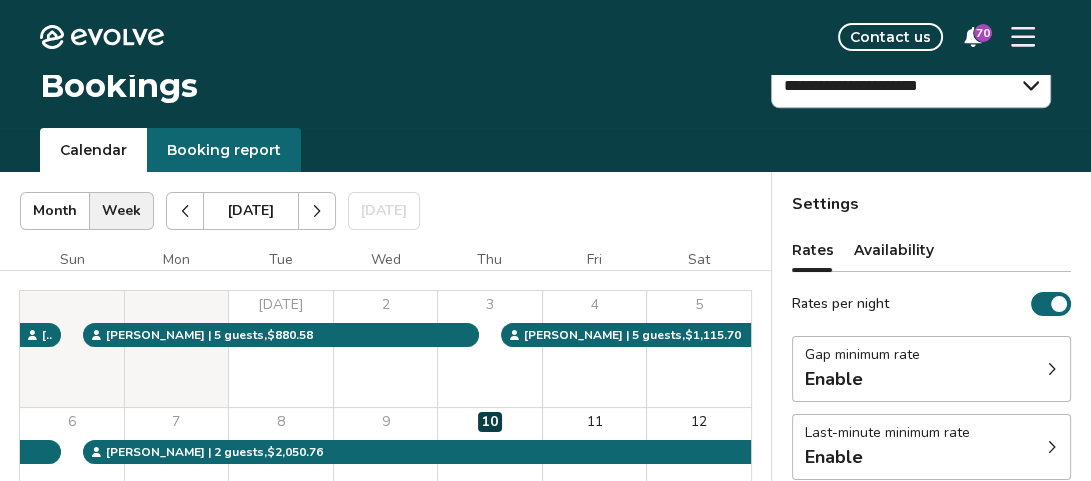 scroll, scrollTop: 0, scrollLeft: 0, axis: both 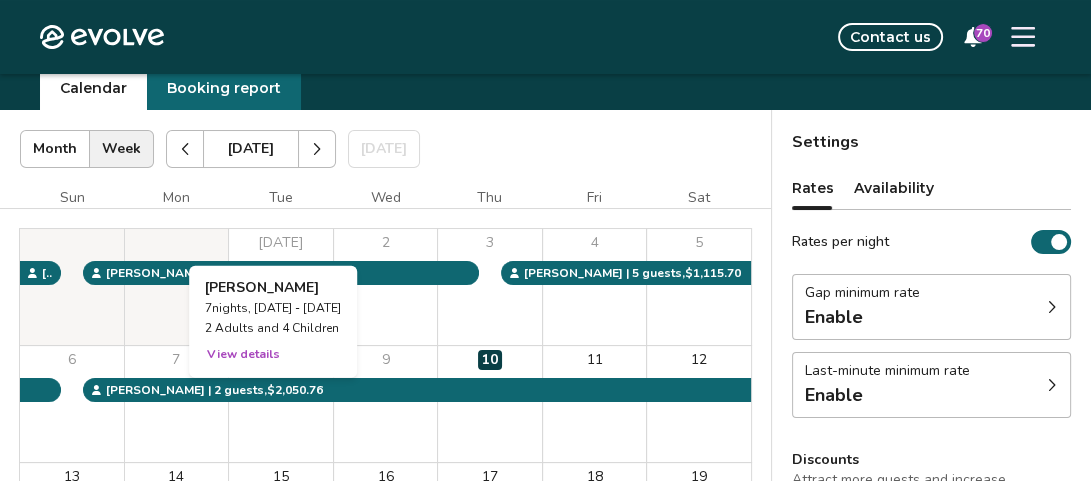click on "8" at bounding box center (281, 404) 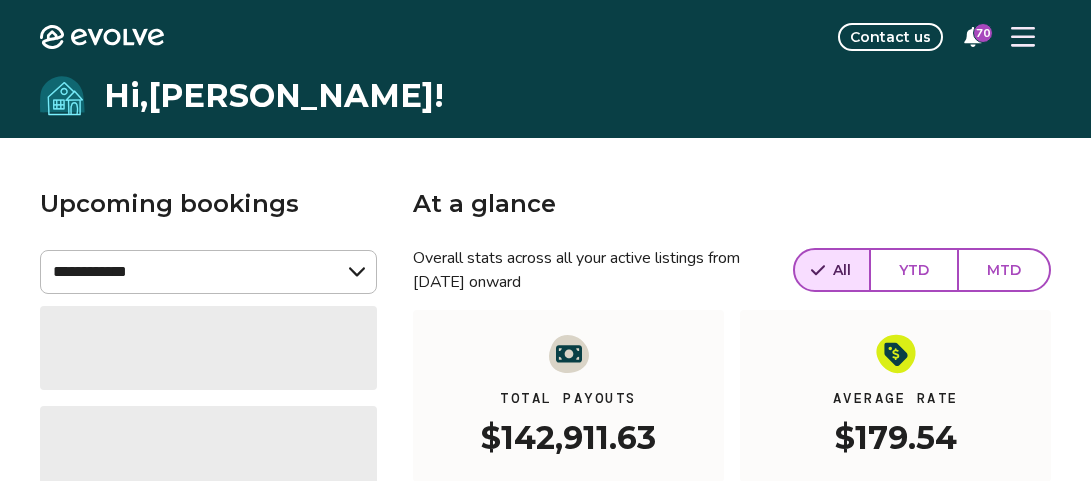 scroll, scrollTop: 0, scrollLeft: 0, axis: both 